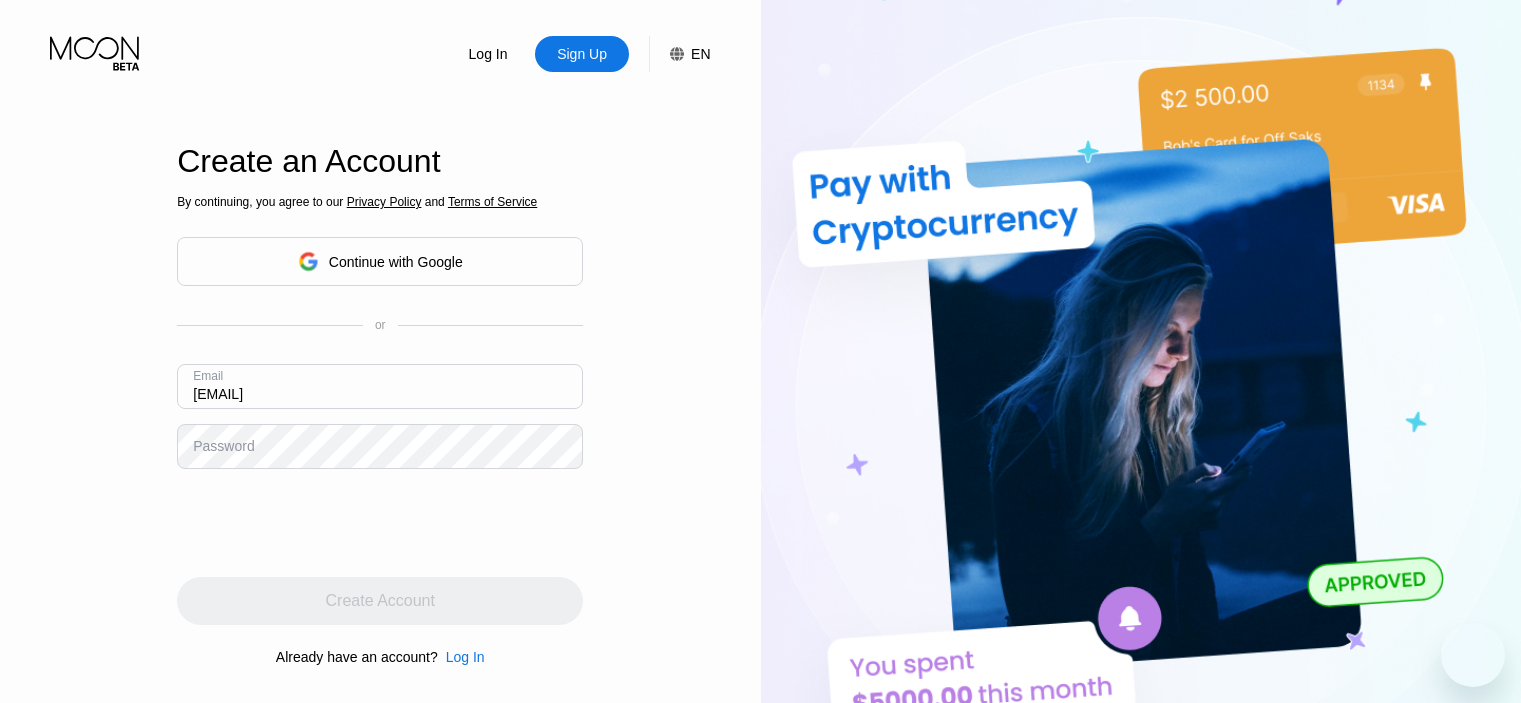 scroll, scrollTop: 0, scrollLeft: 0, axis: both 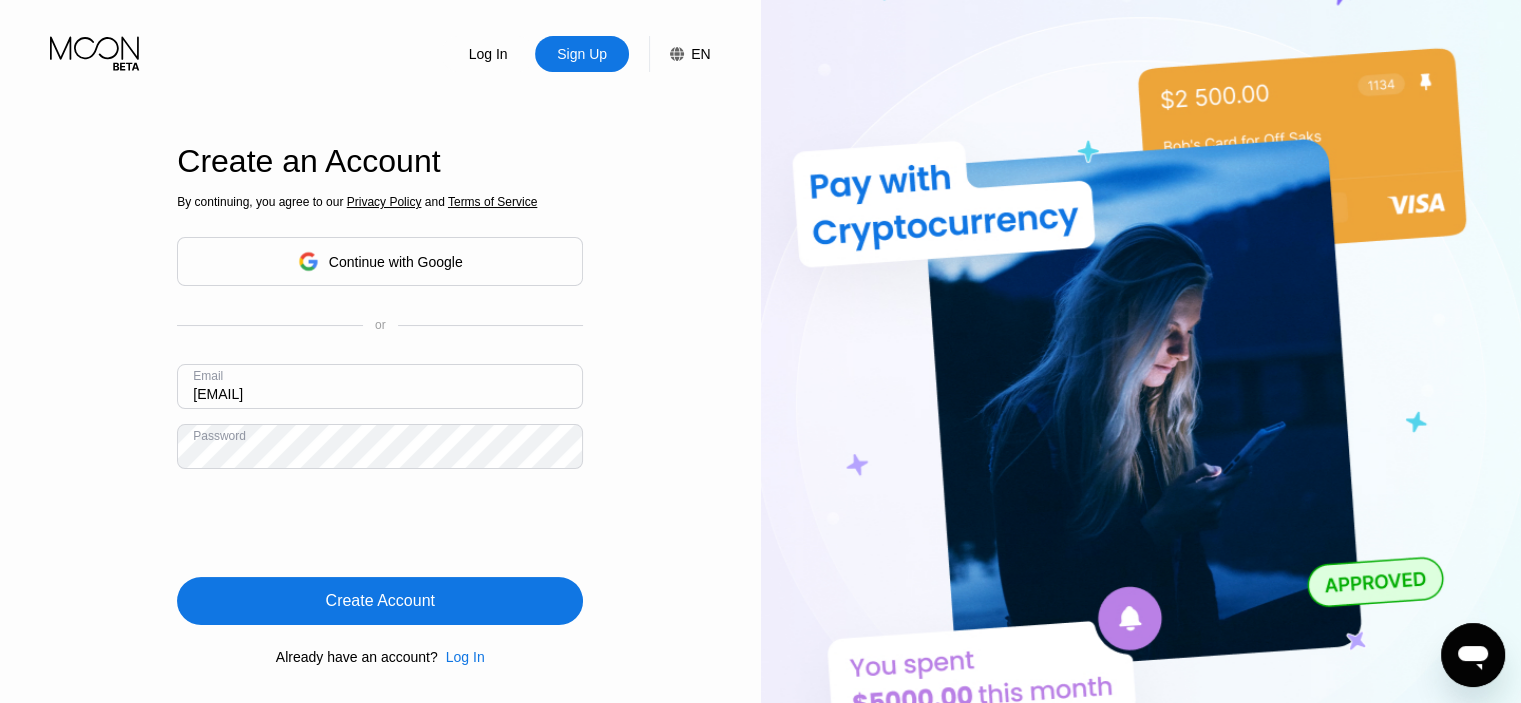 click on "Create Account" at bounding box center [380, 601] 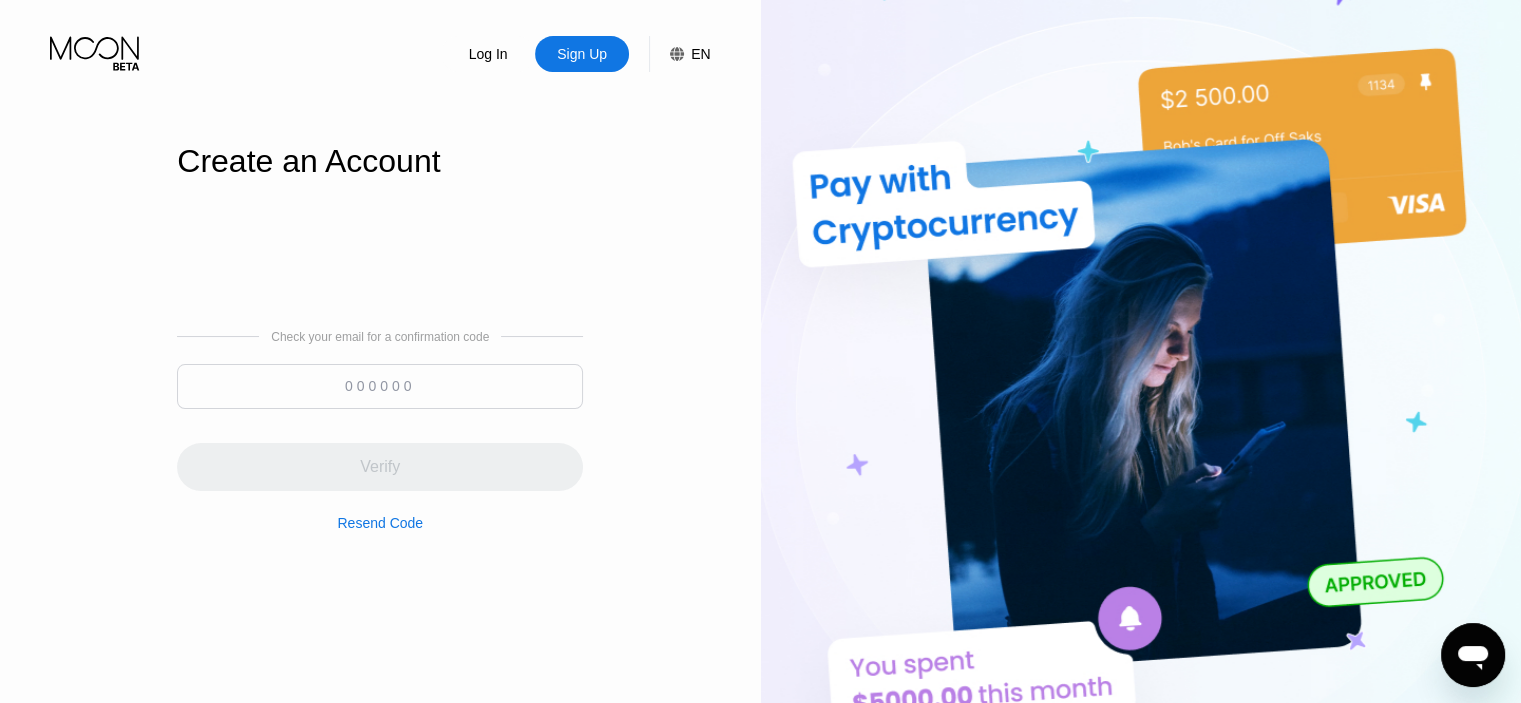 click at bounding box center (380, 386) 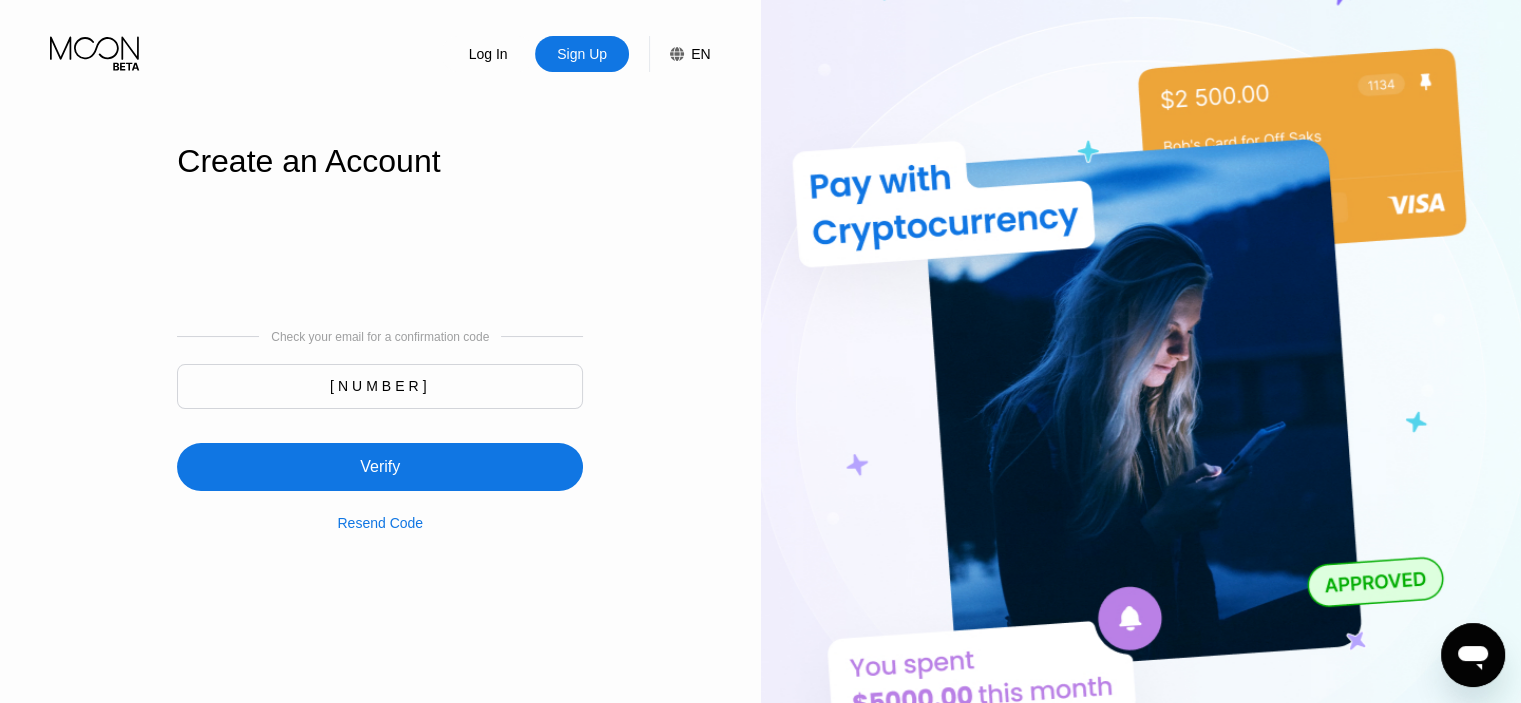 type on "147491" 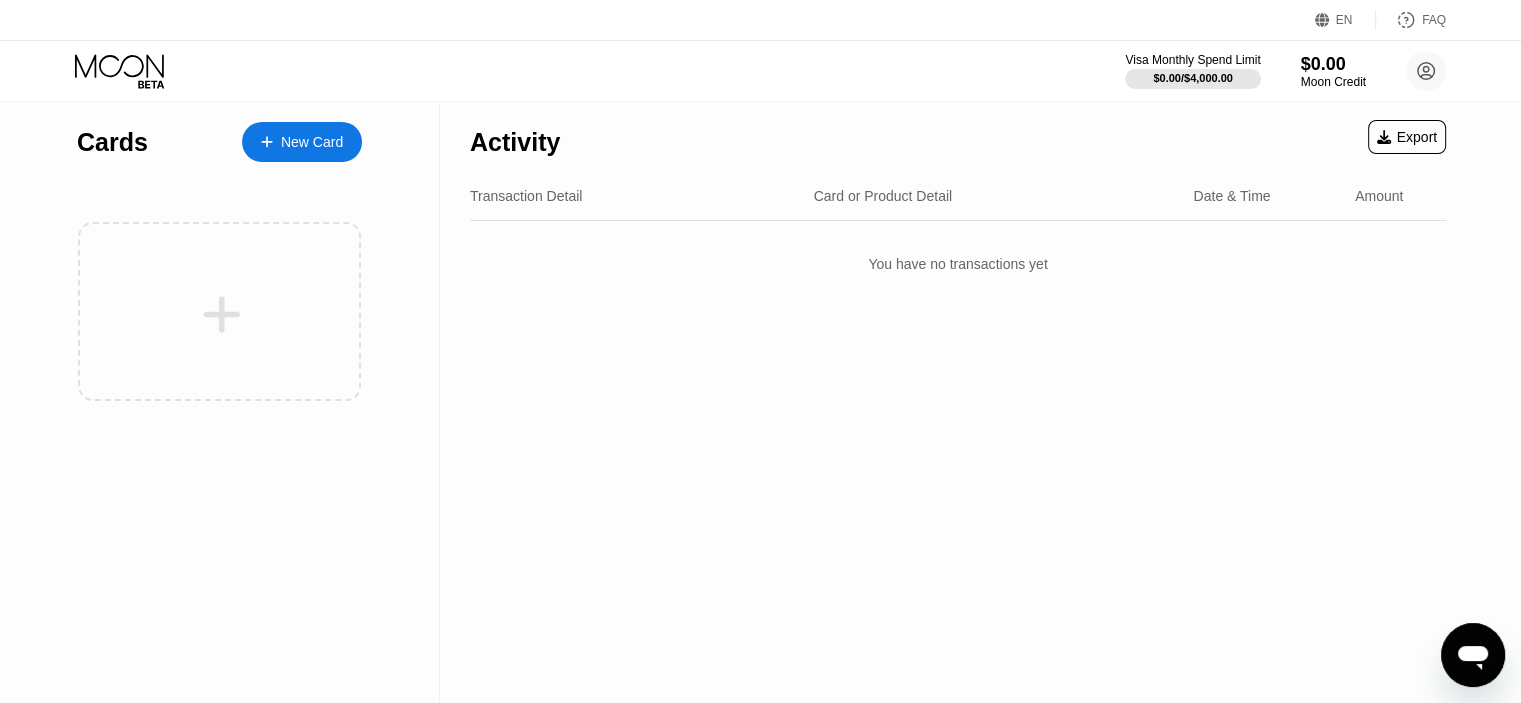 click on "New Card" at bounding box center [312, 142] 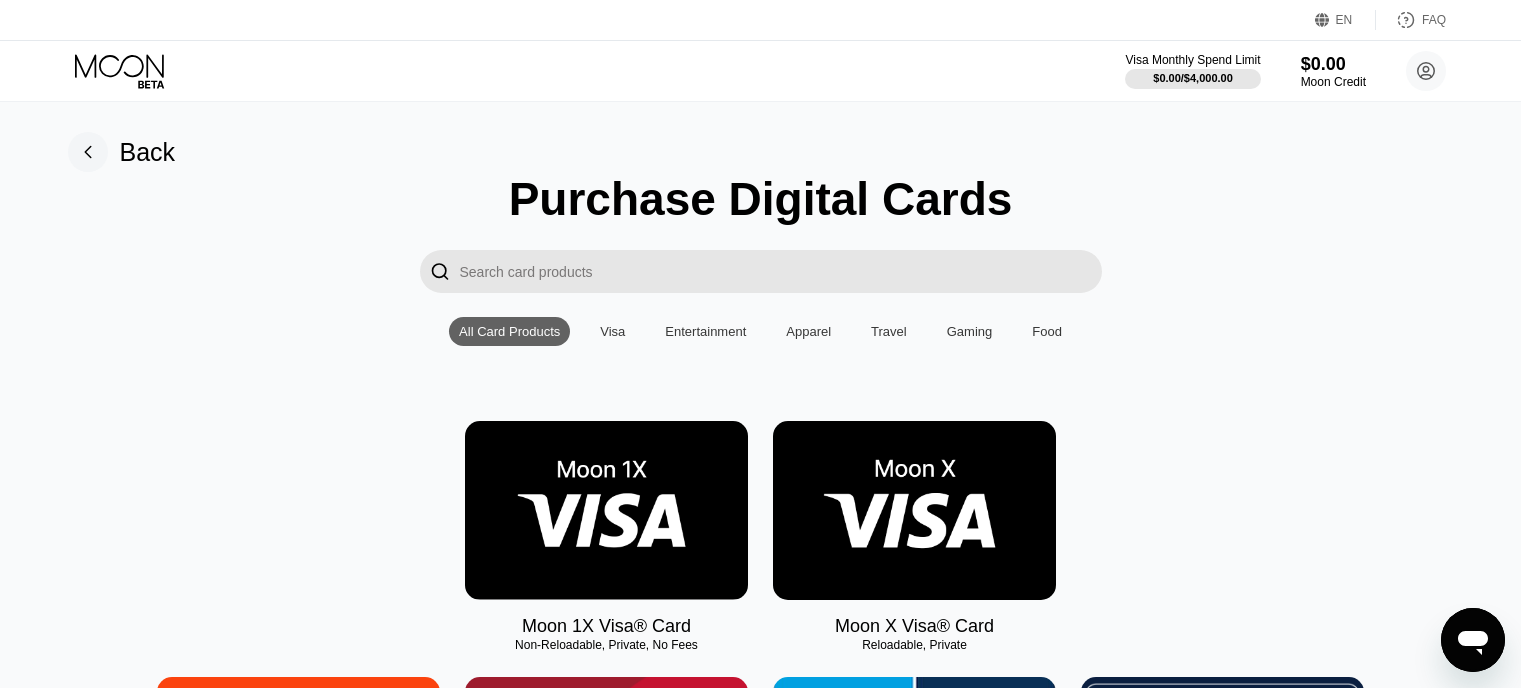 scroll, scrollTop: 0, scrollLeft: 0, axis: both 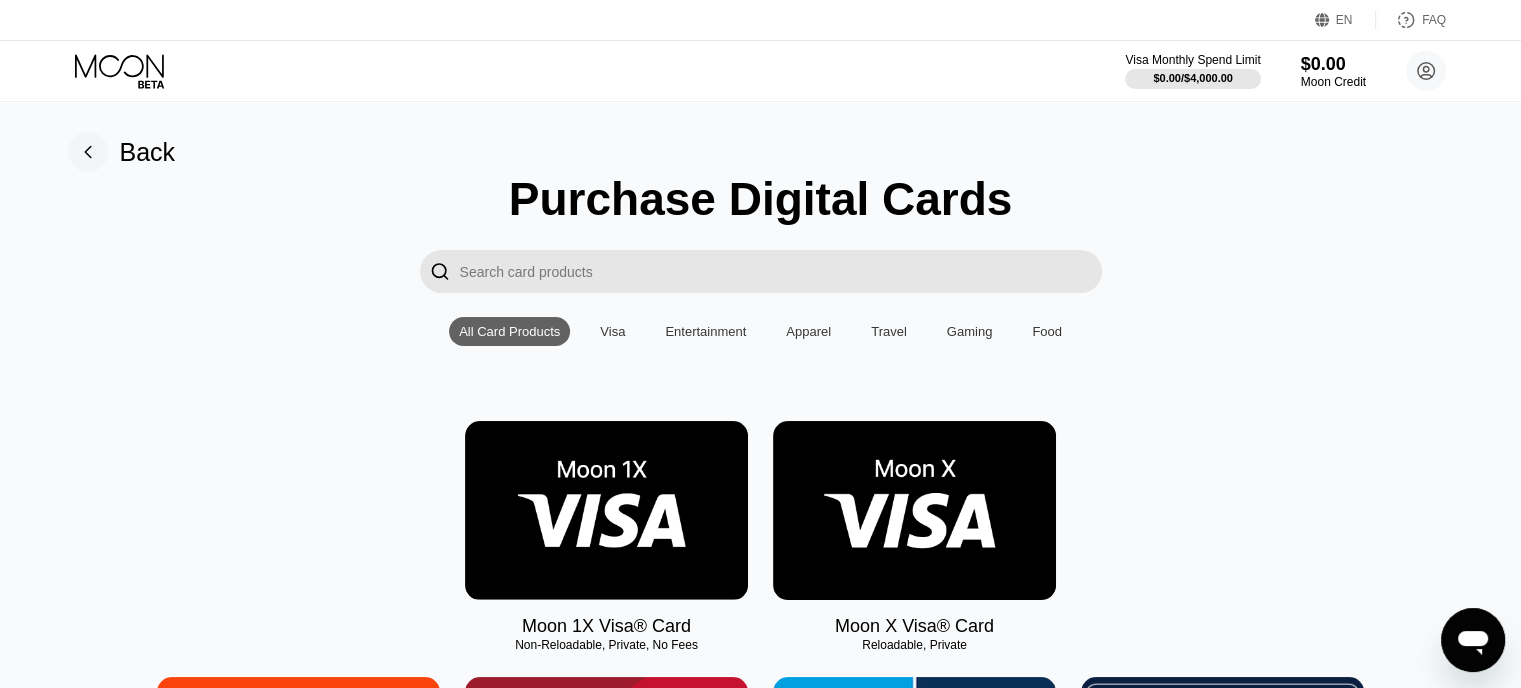 click at bounding box center [914, 510] 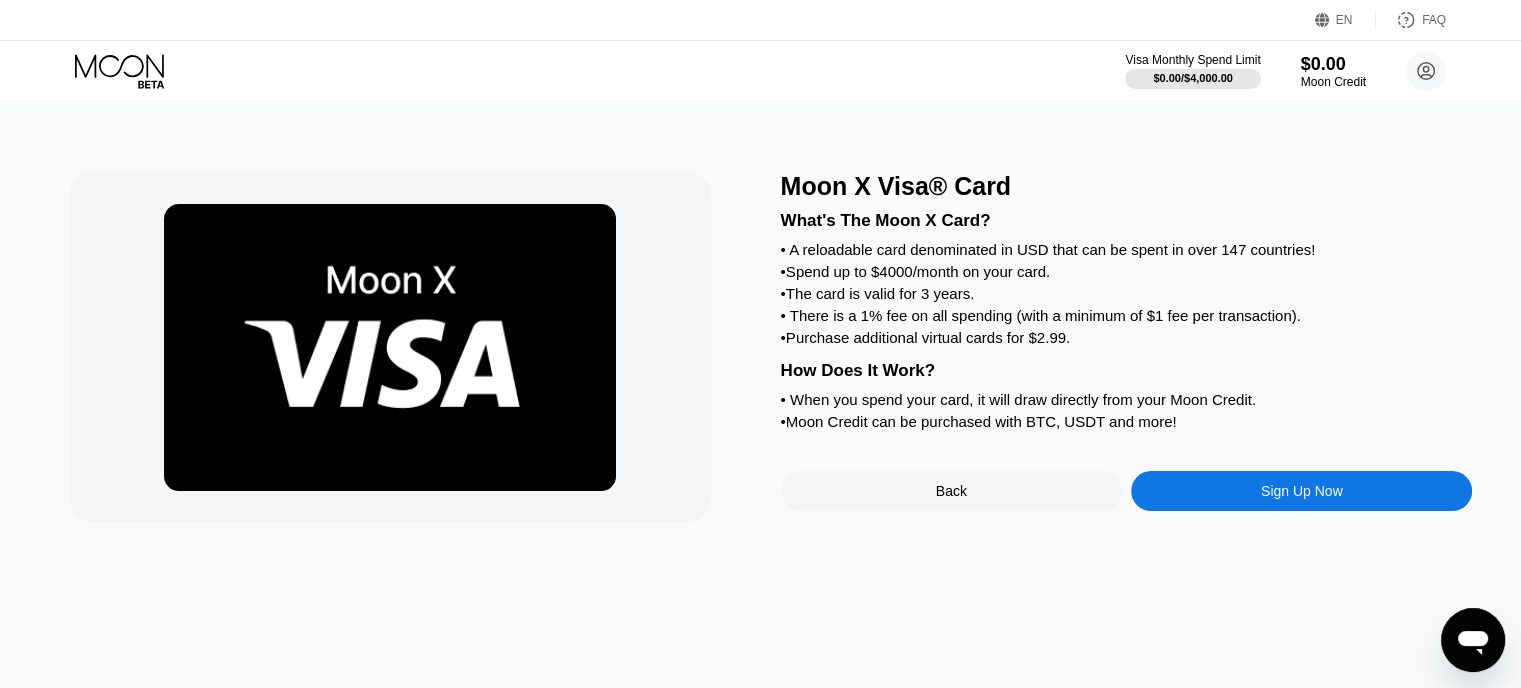 click on "Sign Up Now" at bounding box center (1301, 491) 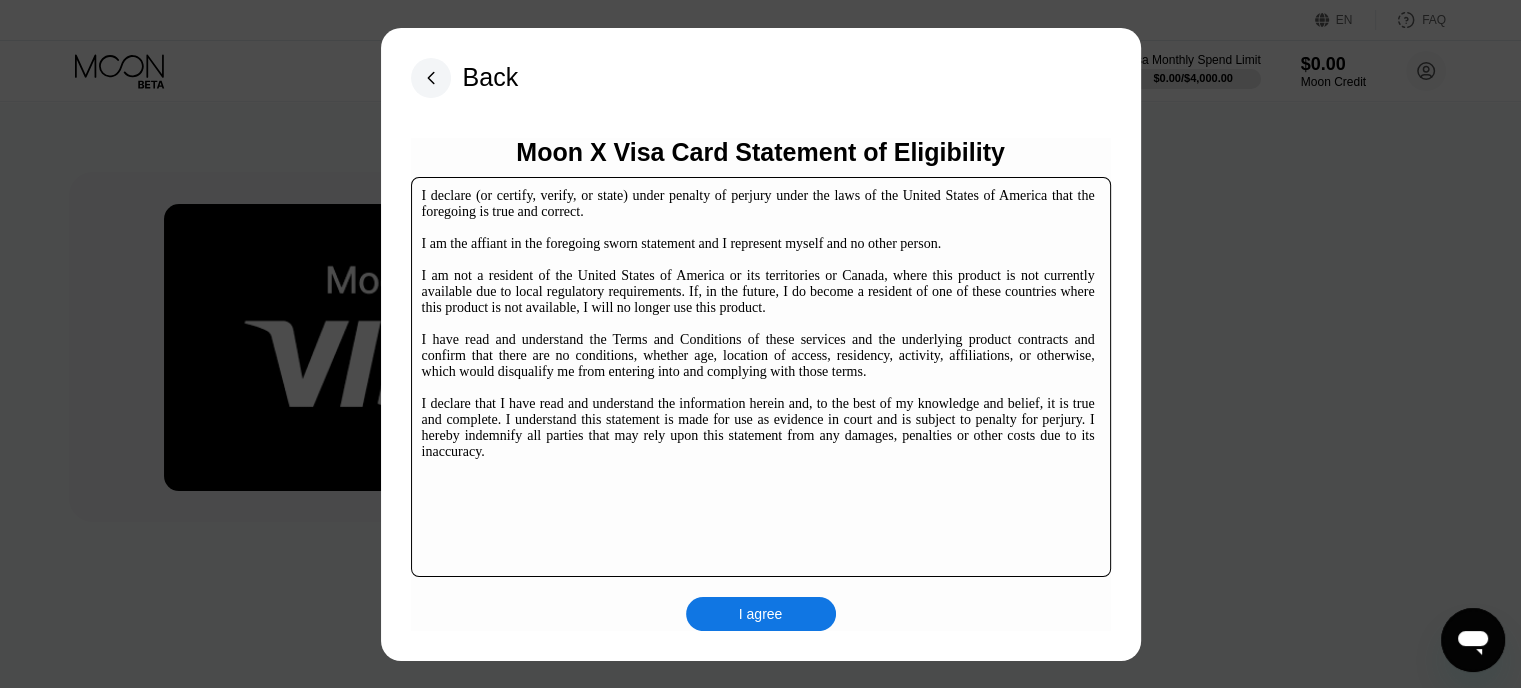click on "I agree" at bounding box center [761, 614] 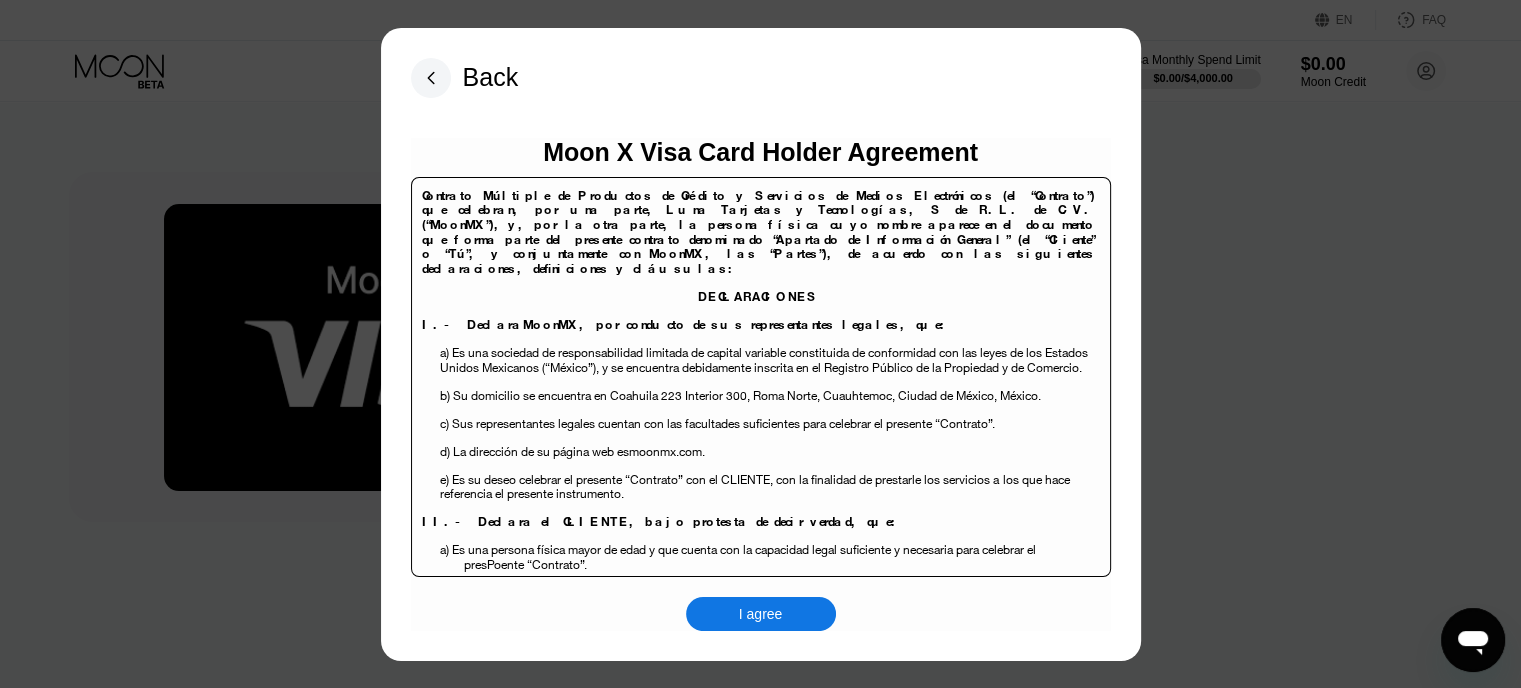 click on "I agree" at bounding box center (761, 614) 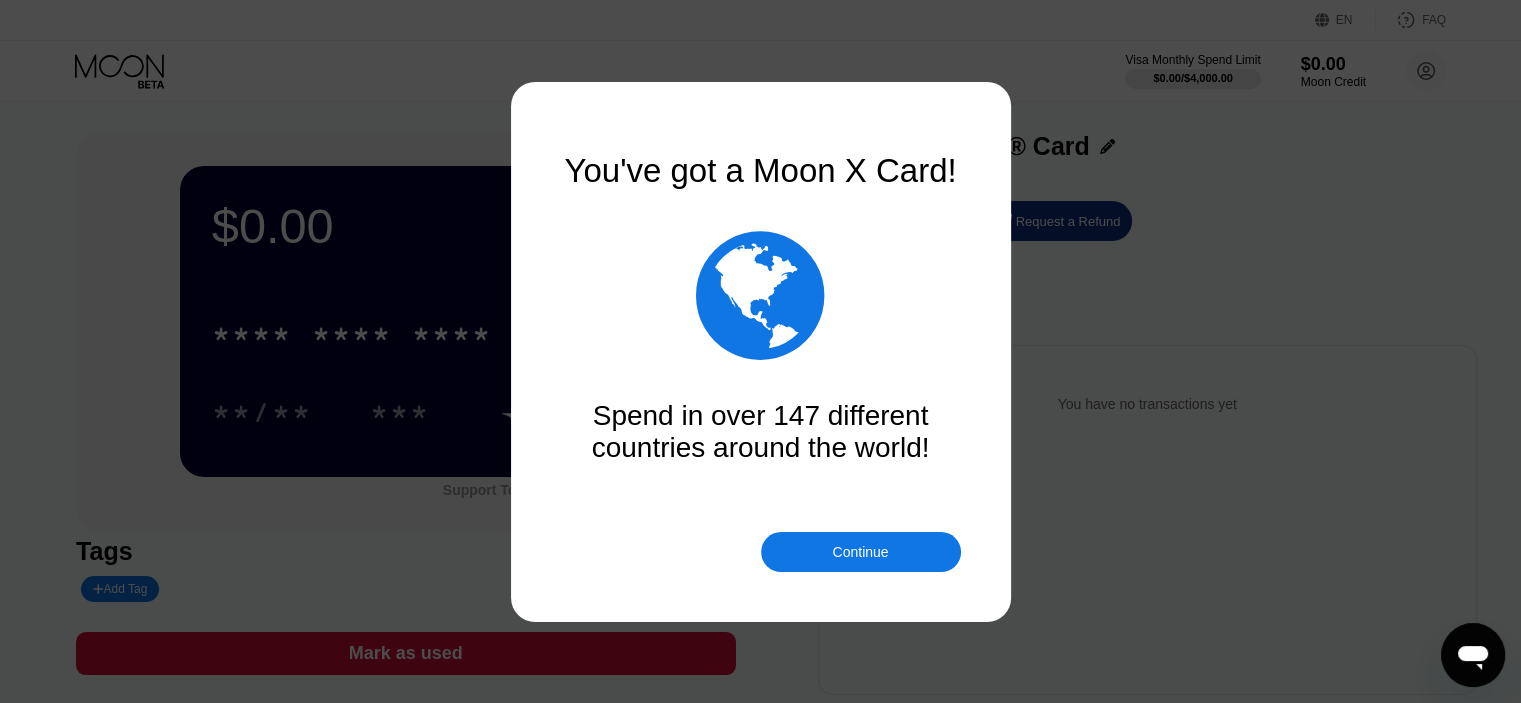 click on "Continue" at bounding box center (861, 552) 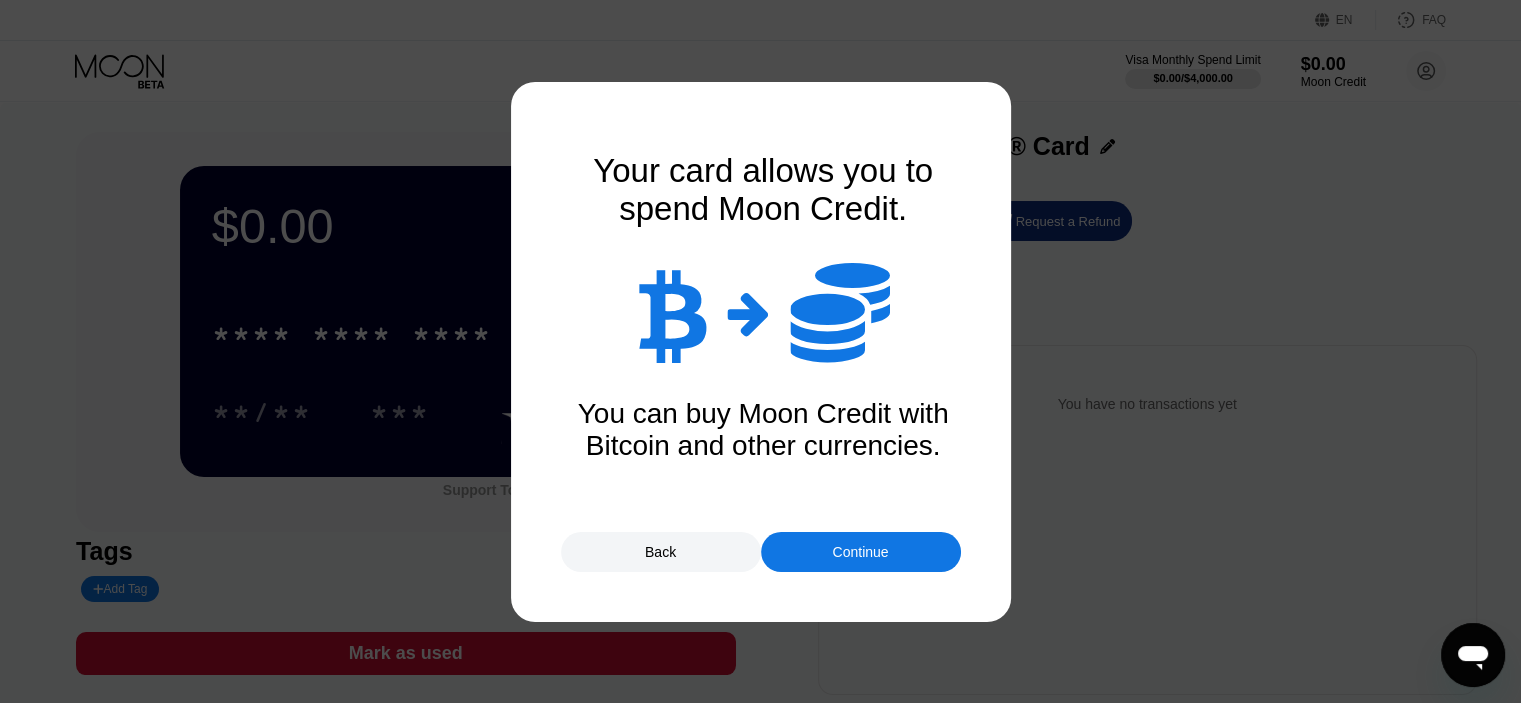 click on "Continue" at bounding box center [861, 552] 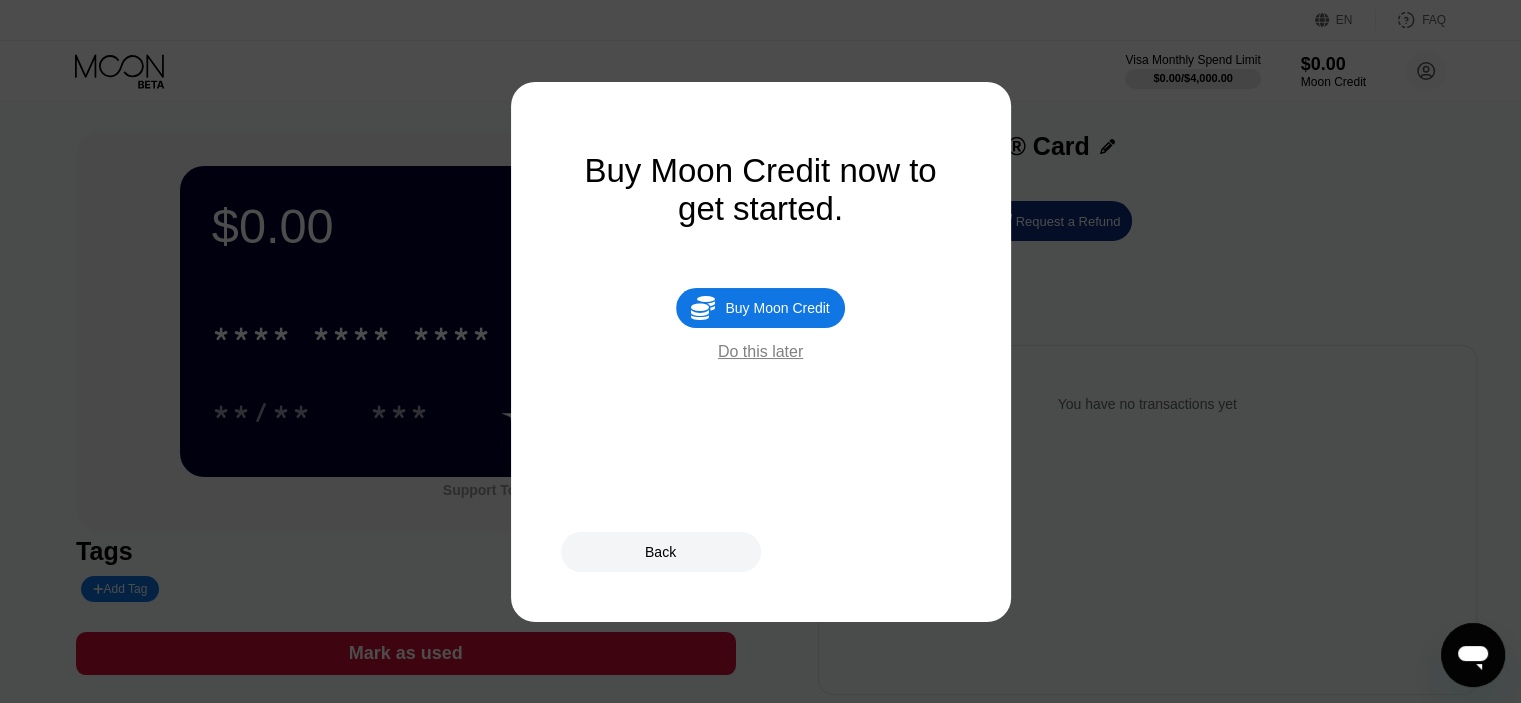 click on "Do this later" at bounding box center (760, 352) 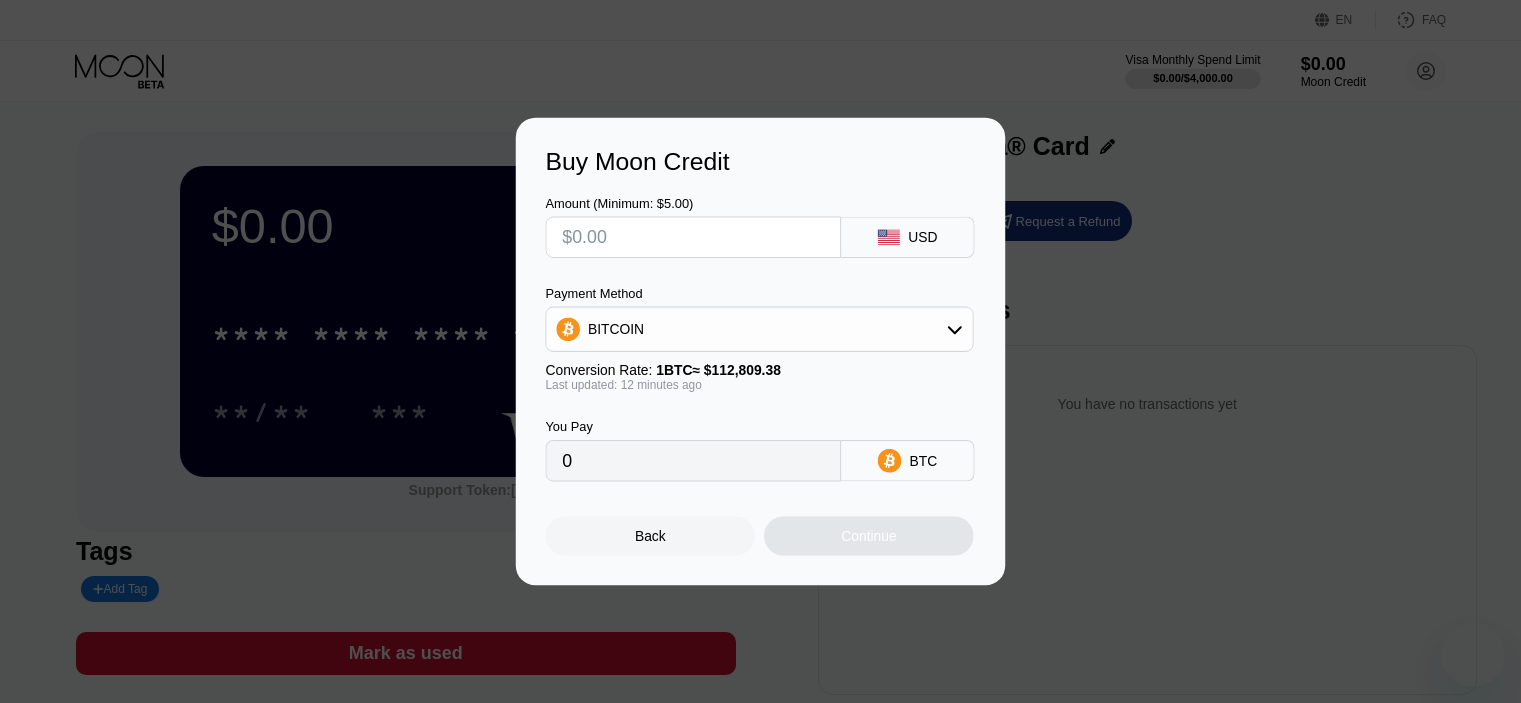 scroll, scrollTop: 0, scrollLeft: 0, axis: both 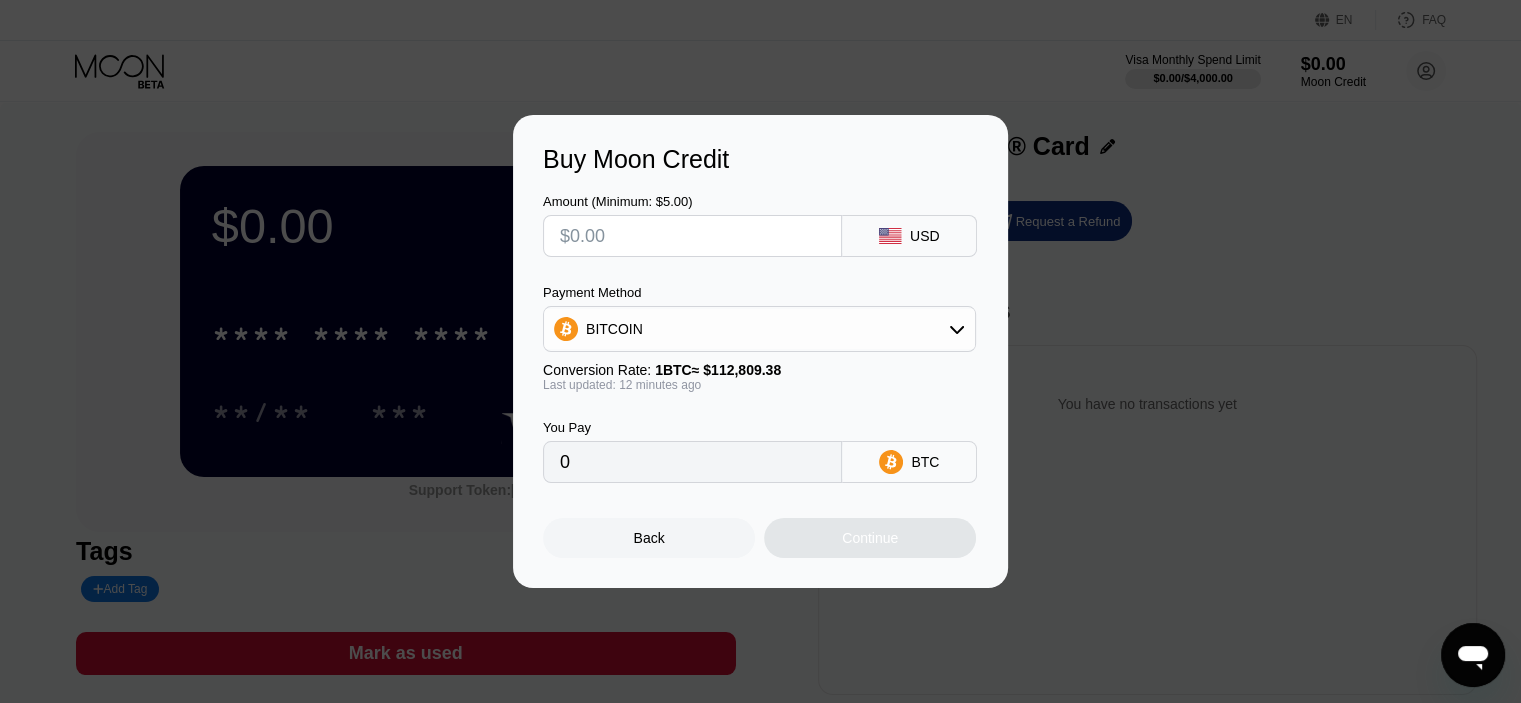 drag, startPoint x: 753, startPoint y: 245, endPoint x: 768, endPoint y: 222, distance: 27.45906 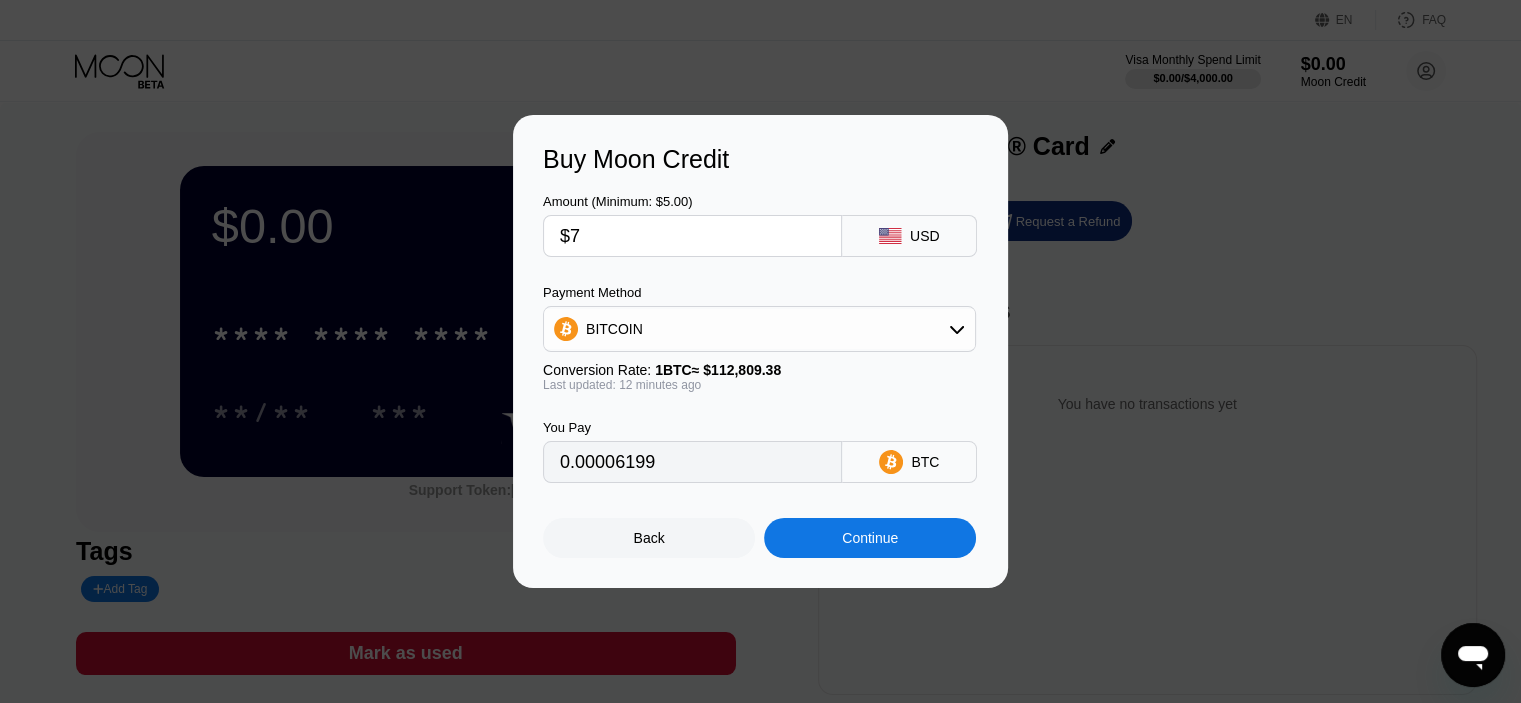 type on "0.00006199" 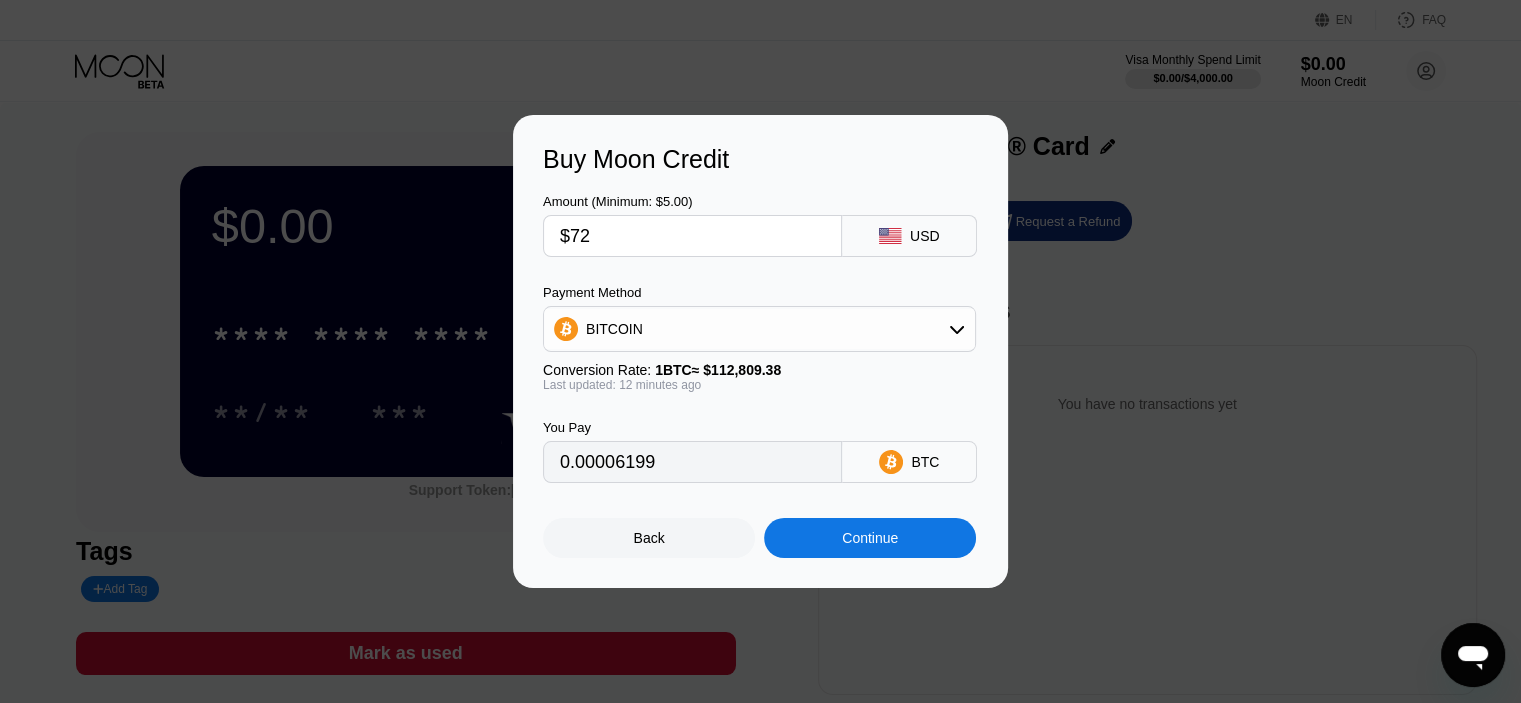 type on "0.00063752" 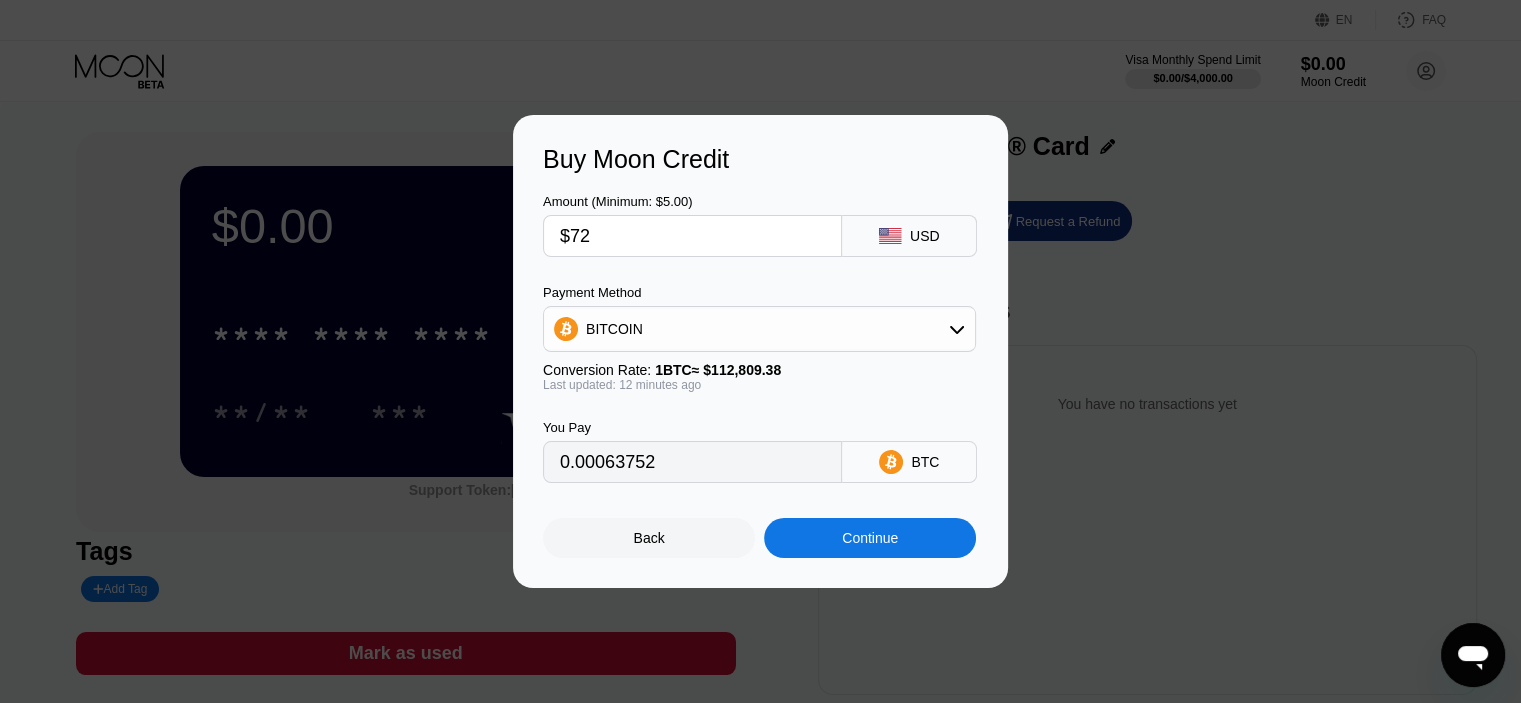 type on "$72" 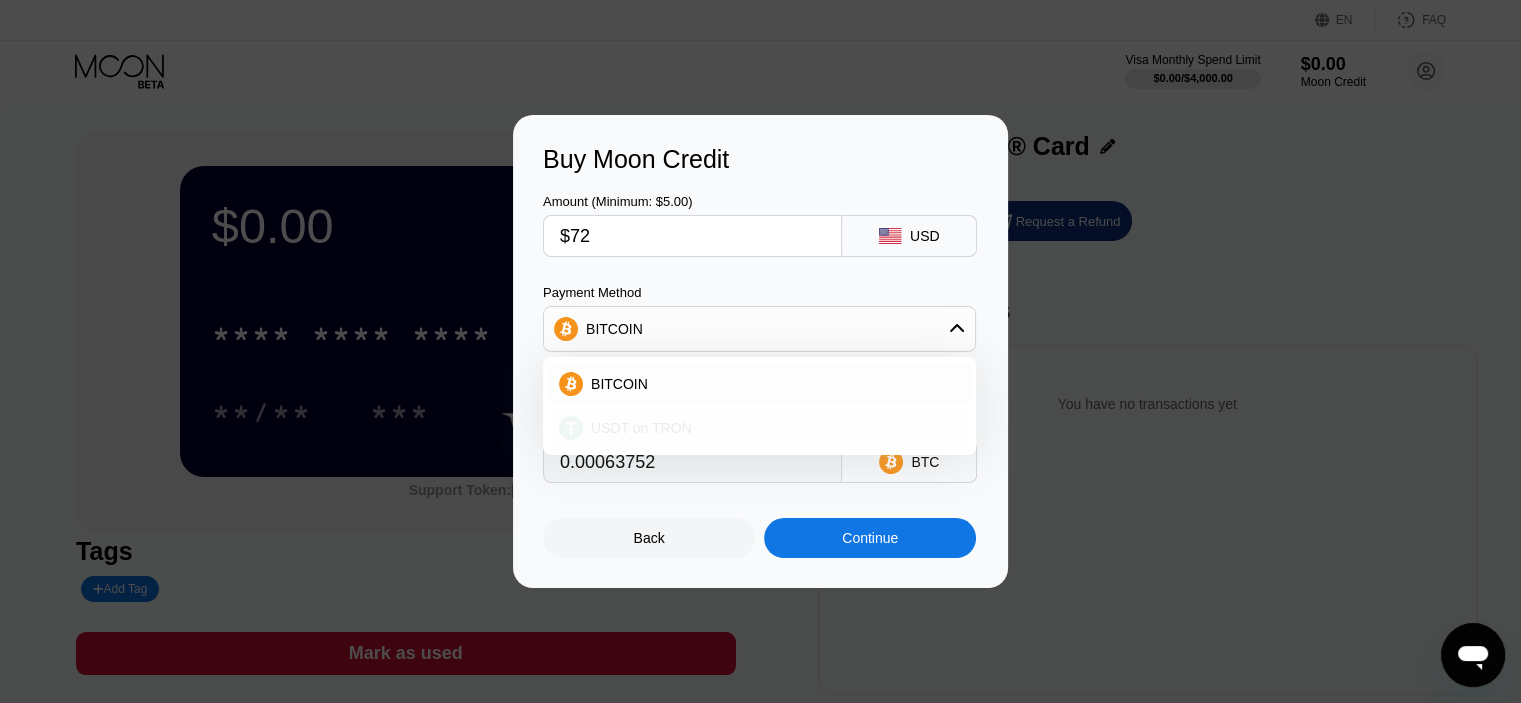 click on "USDT on TRON" at bounding box center (771, 428) 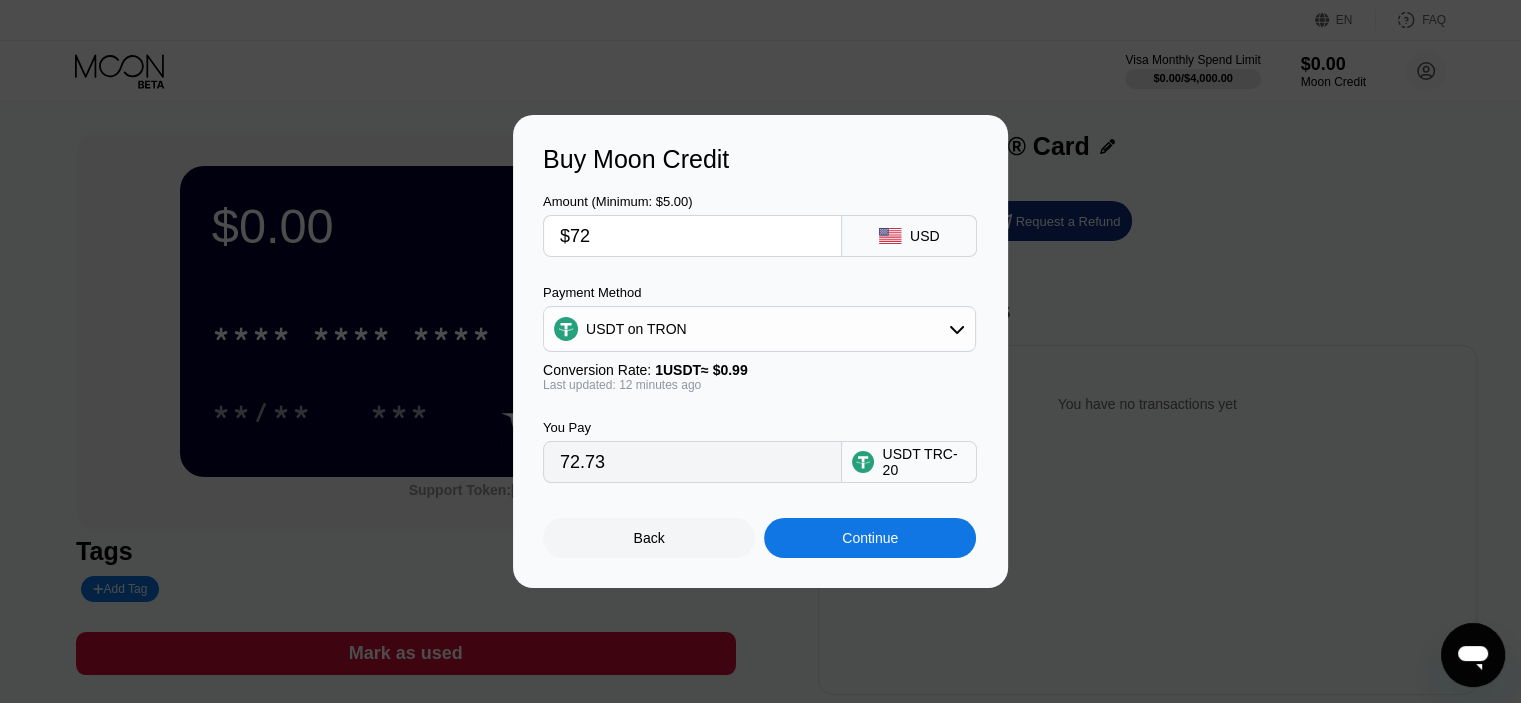 click on "Continue" at bounding box center (870, 538) 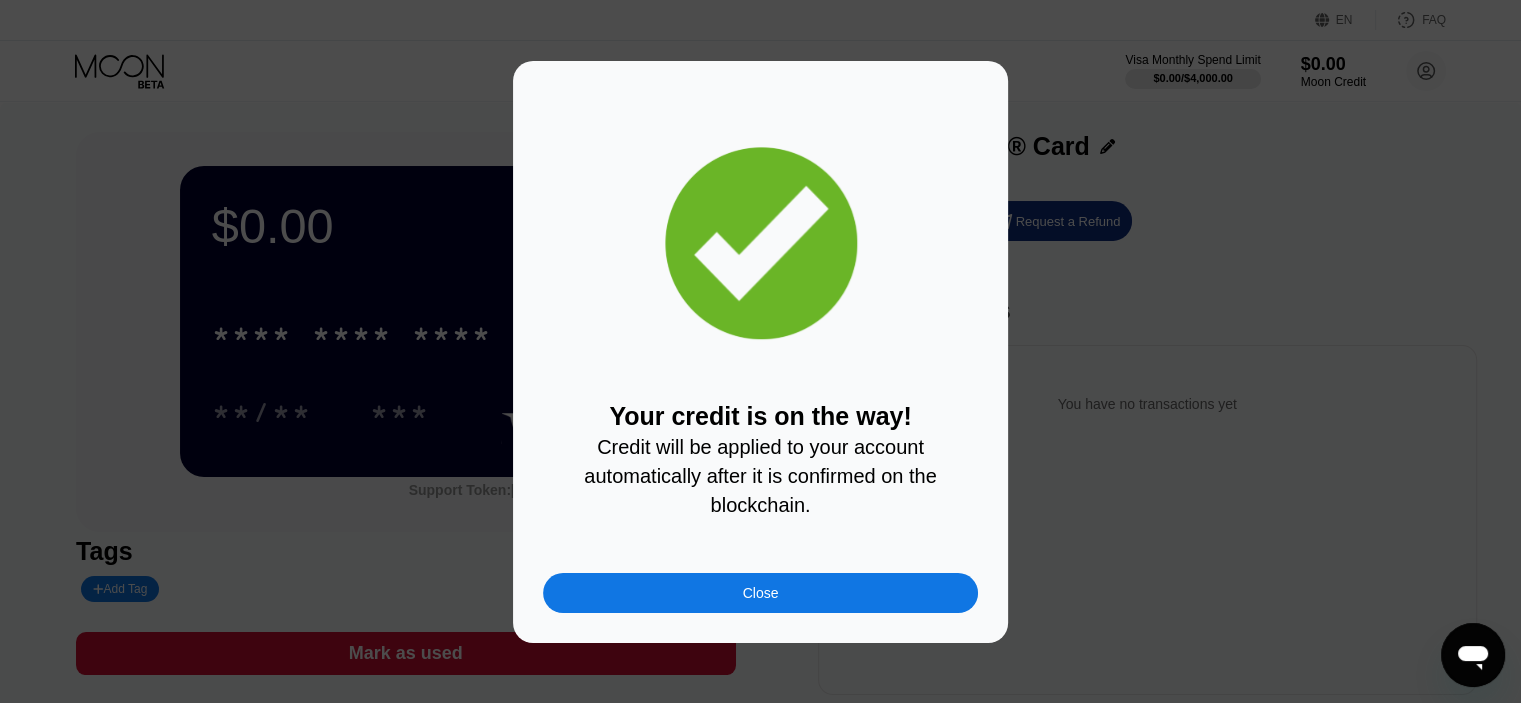 click on "Close" at bounding box center (761, 593) 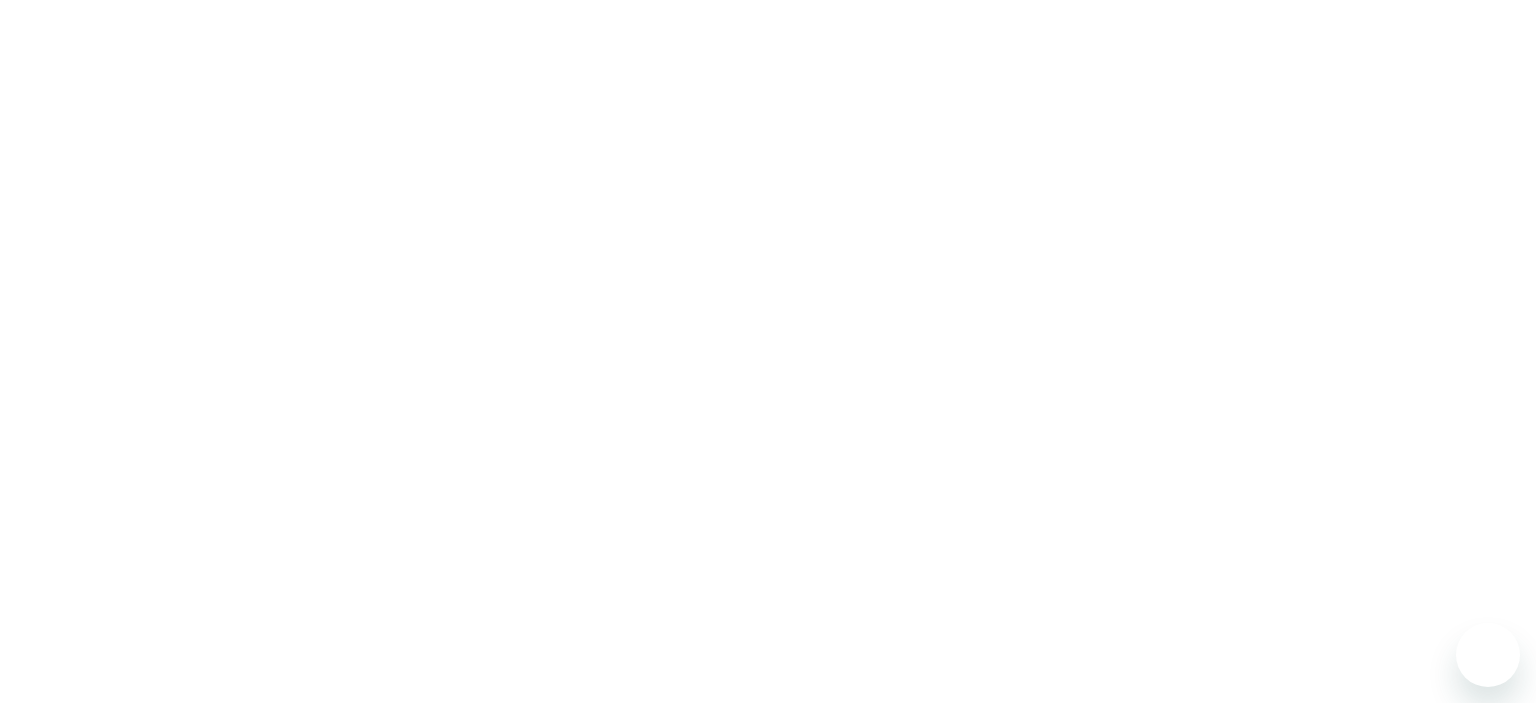 scroll, scrollTop: 0, scrollLeft: 0, axis: both 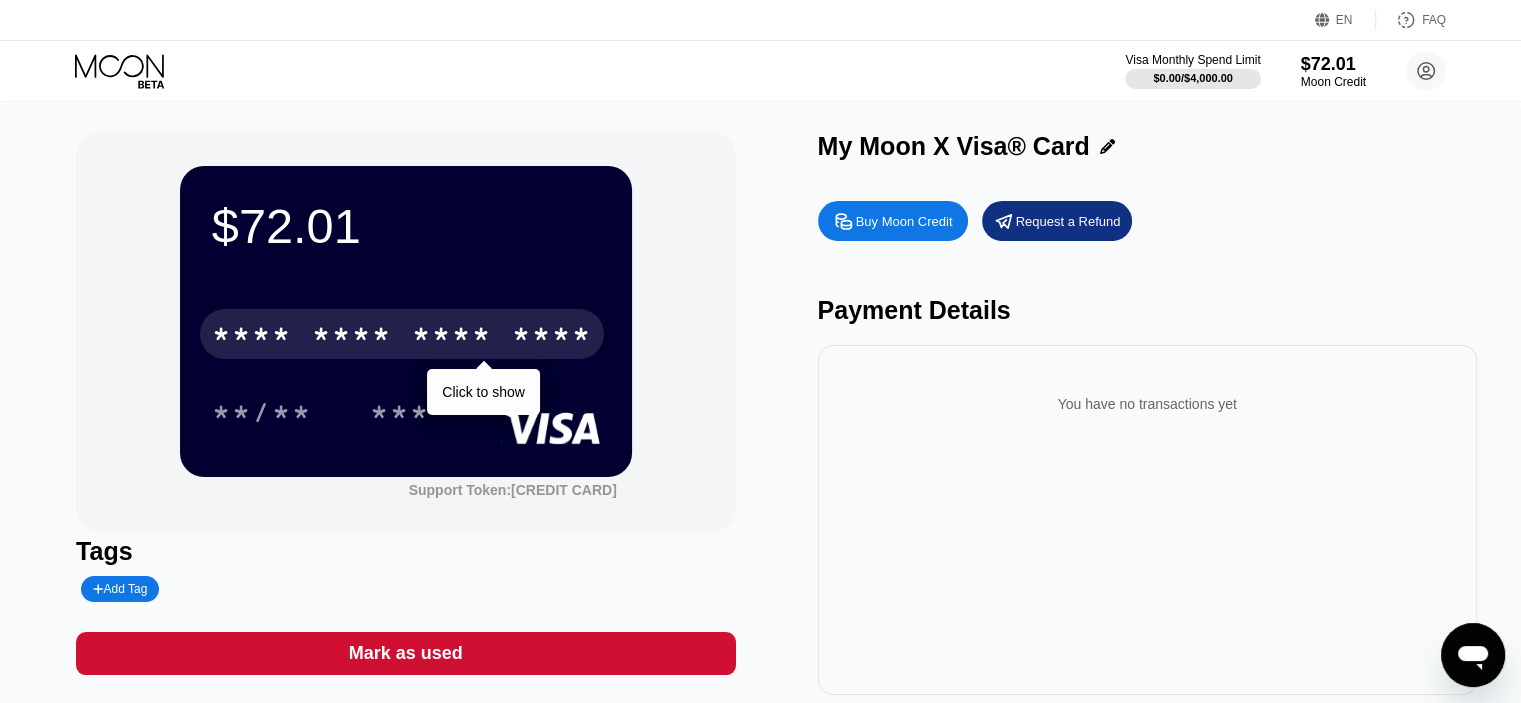 click on "* * * *" at bounding box center [452, 337] 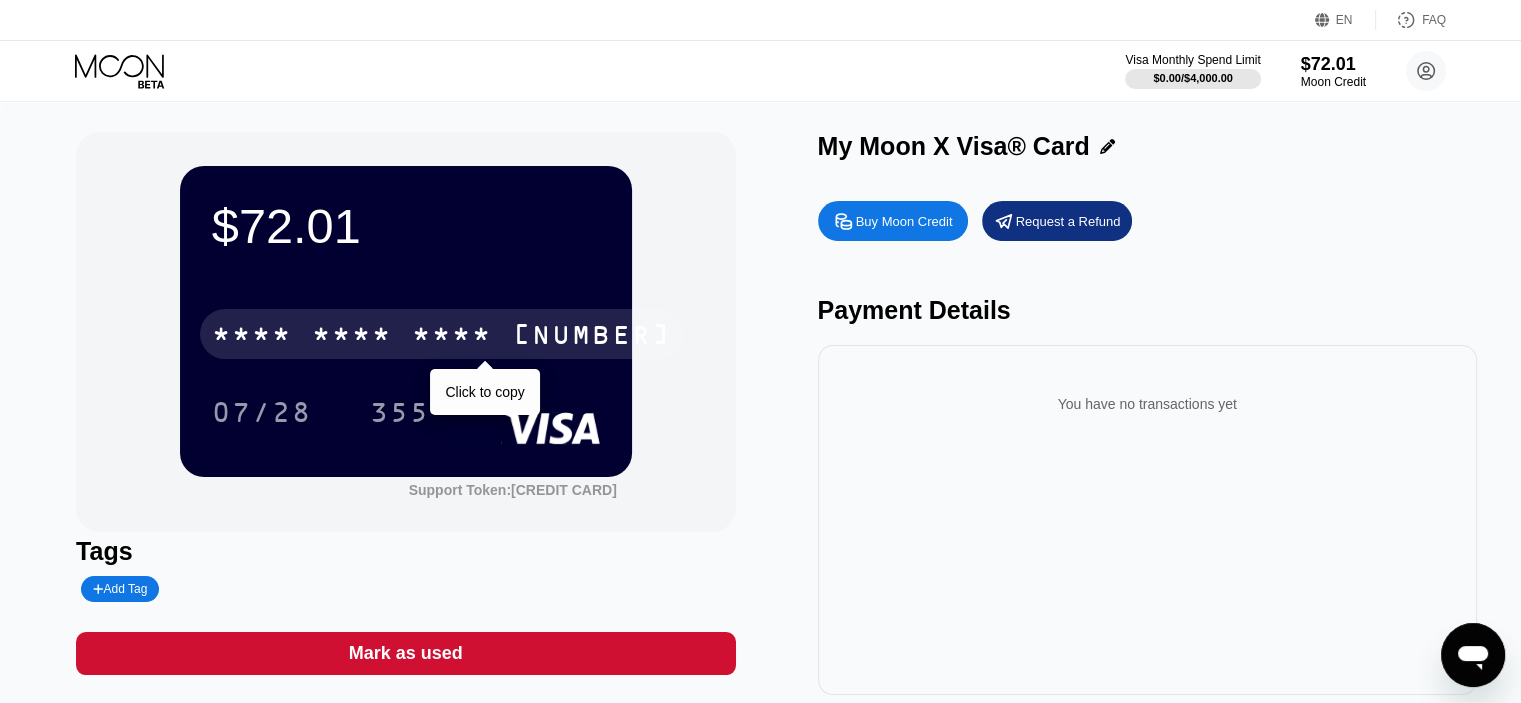 click on "5589" at bounding box center (592, 337) 